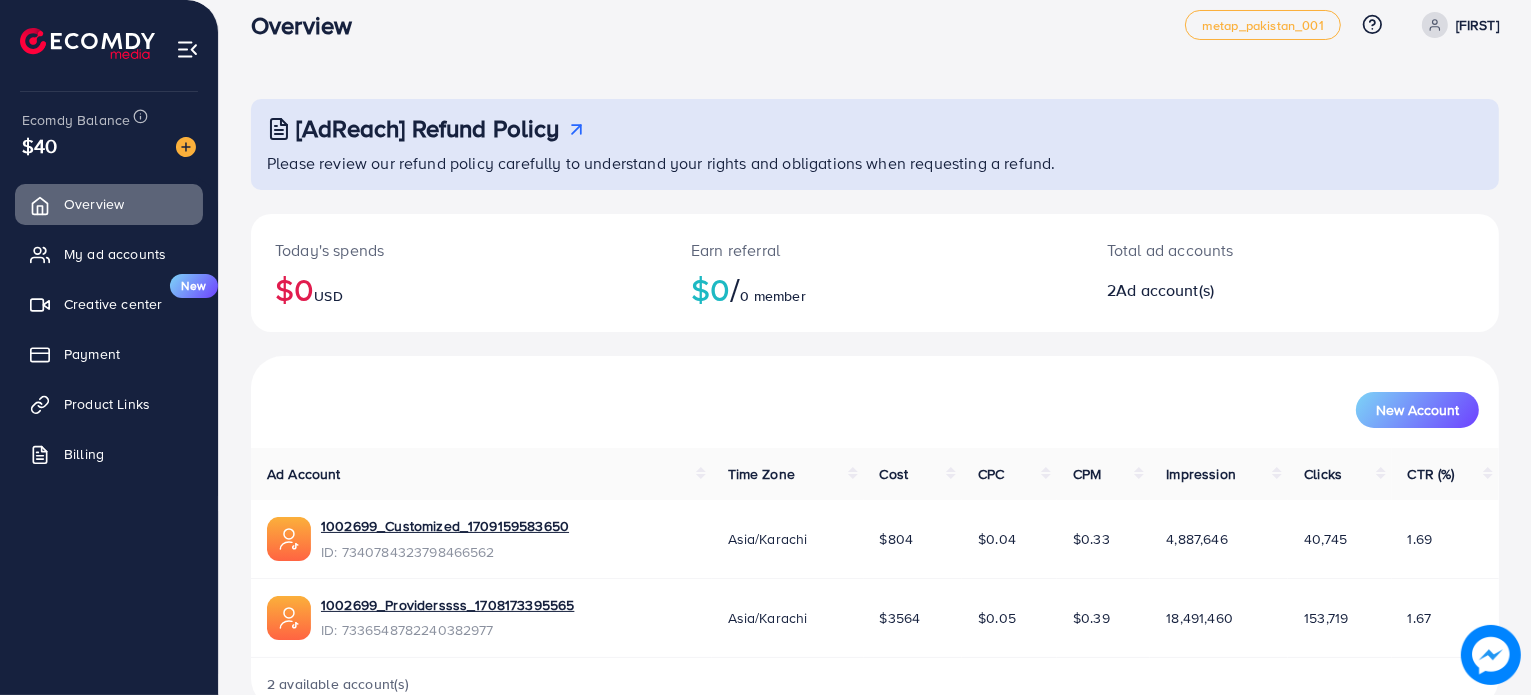 scroll, scrollTop: 0, scrollLeft: 0, axis: both 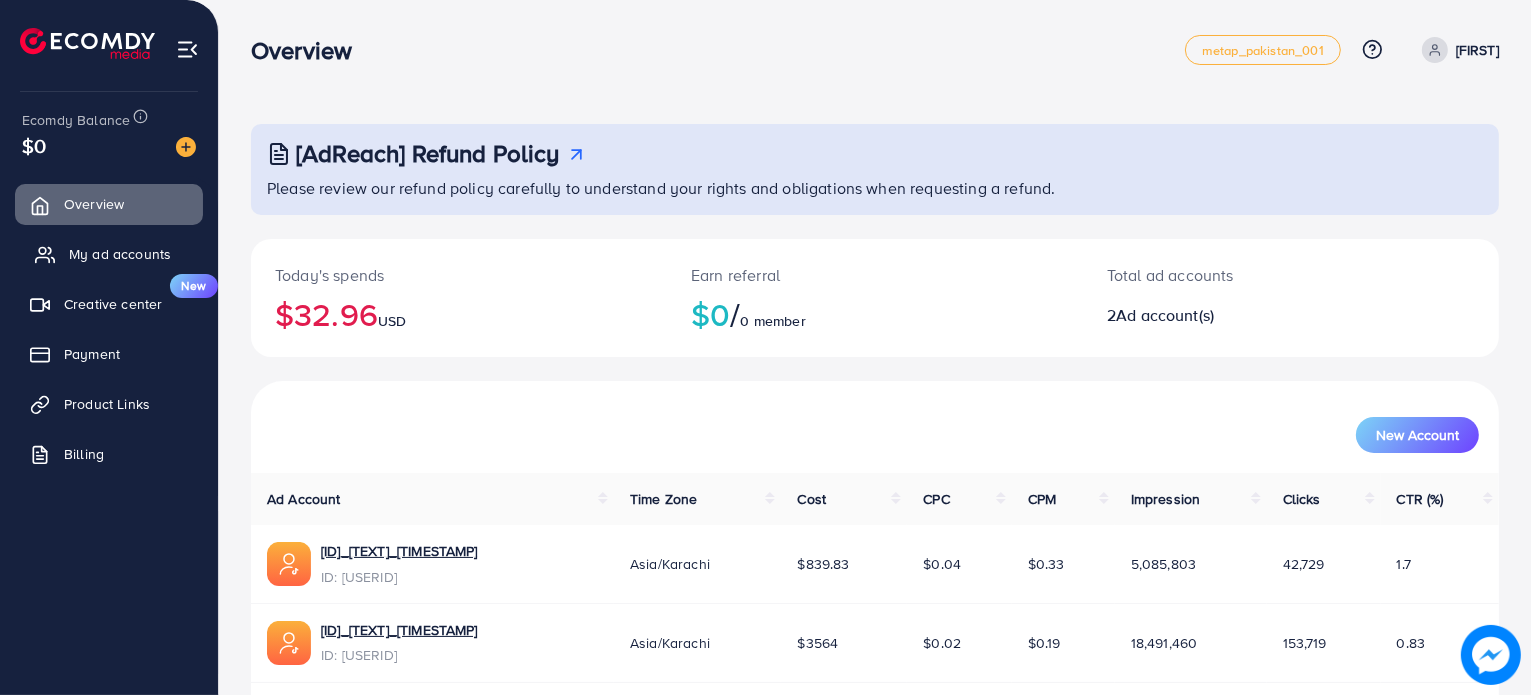 click on "My ad accounts" at bounding box center [120, 254] 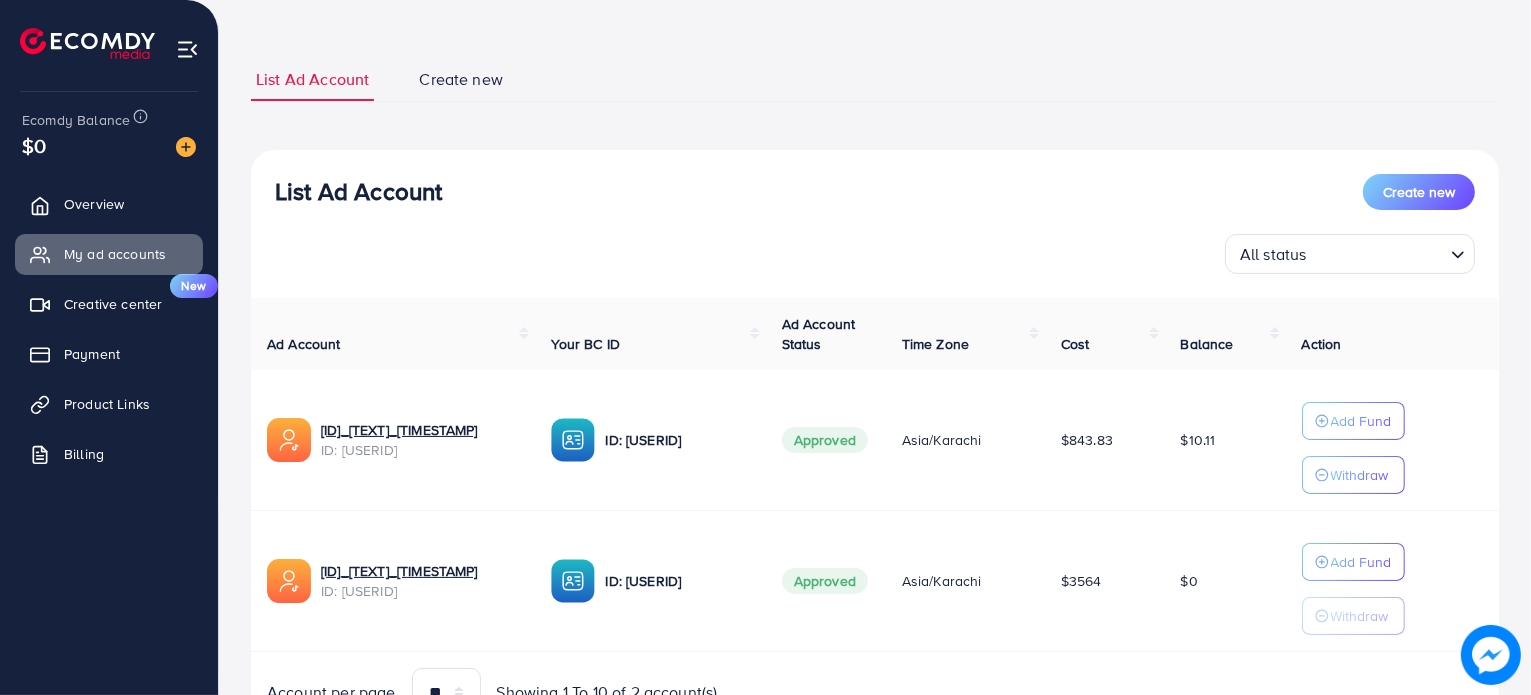 scroll, scrollTop: 188, scrollLeft: 0, axis: vertical 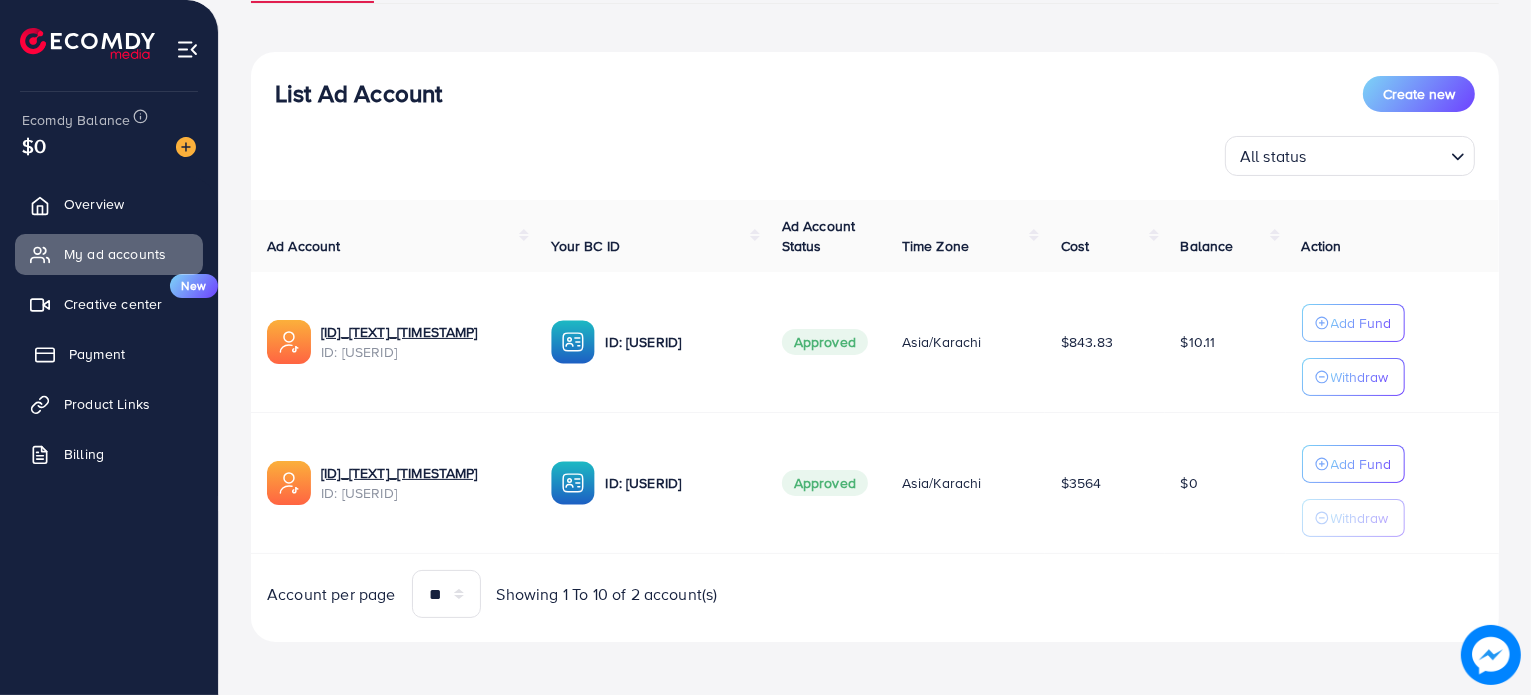 click on "Payment" at bounding box center [109, 354] 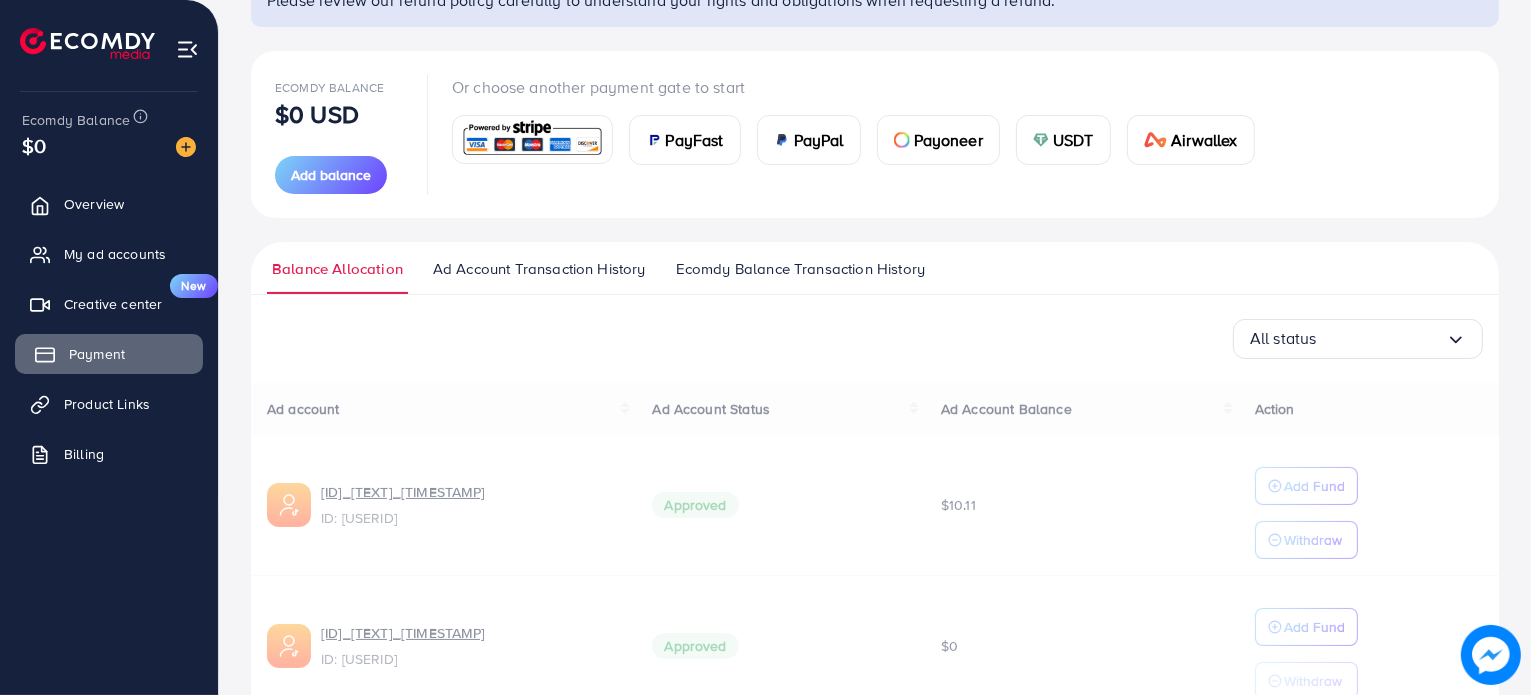 scroll, scrollTop: 0, scrollLeft: 0, axis: both 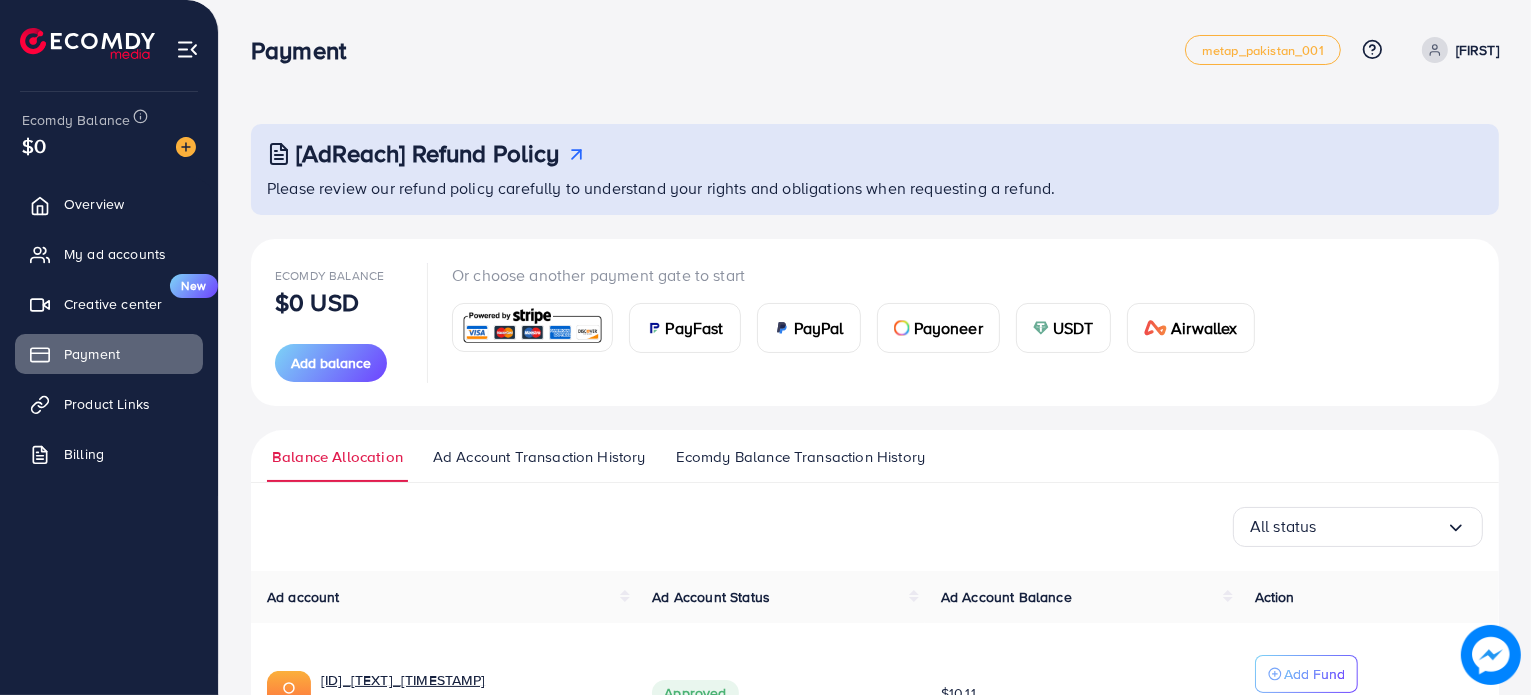 click on "Payoneer" at bounding box center [948, 328] 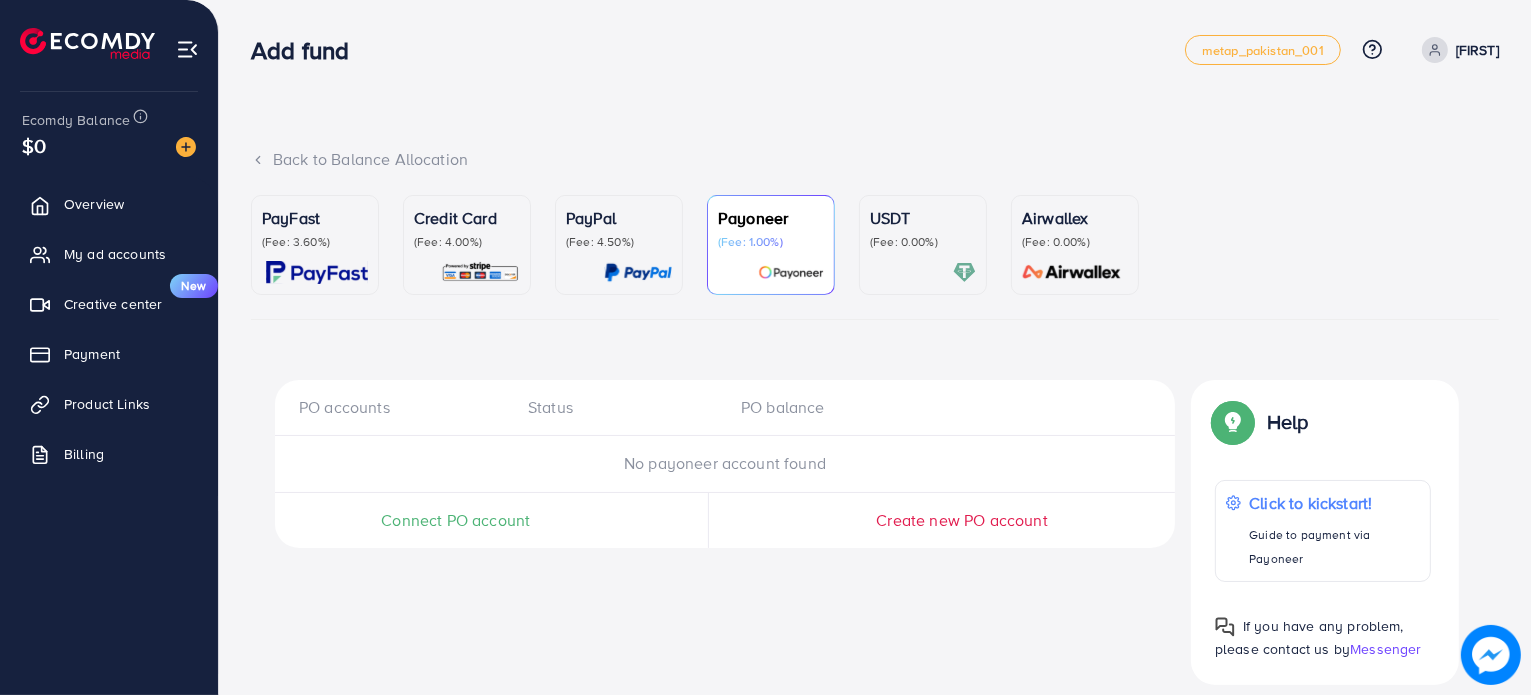 click on "Connect PO account" at bounding box center (455, 520) 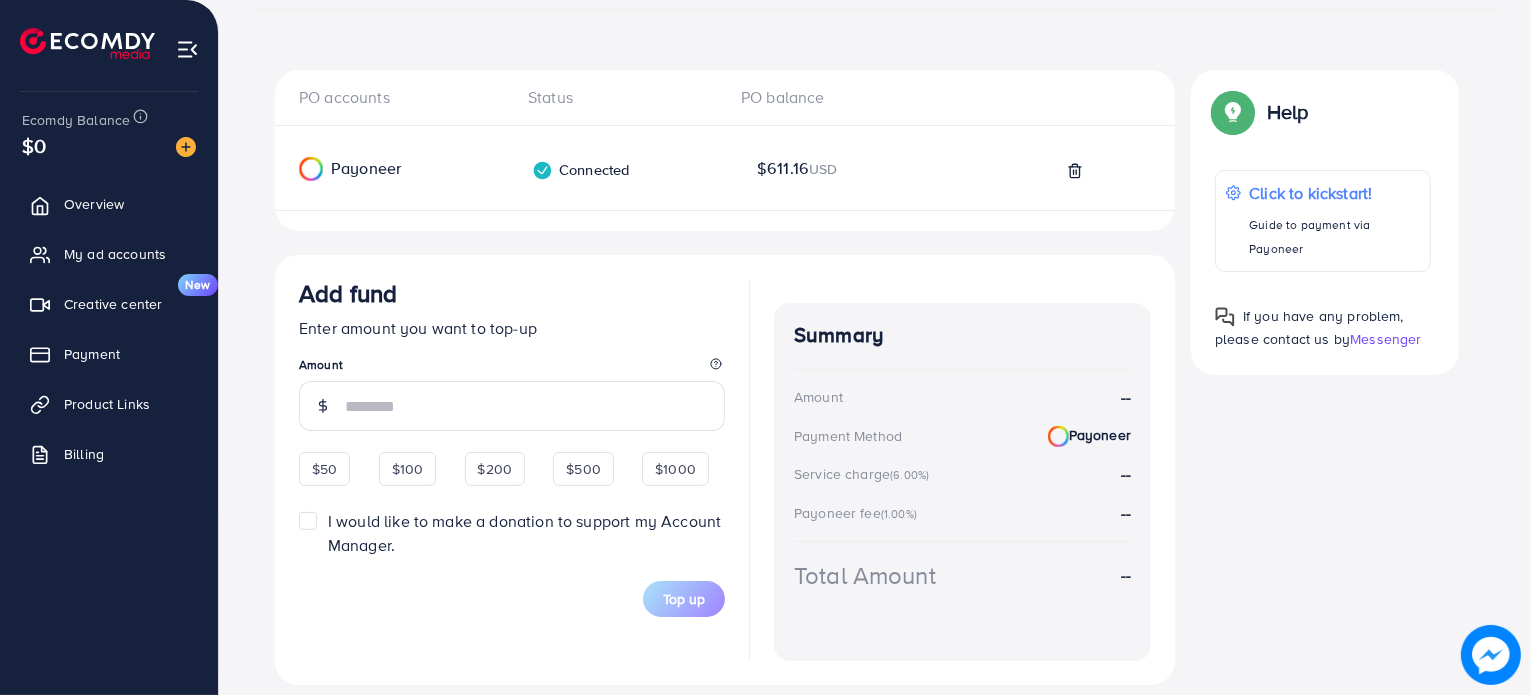 scroll, scrollTop: 344, scrollLeft: 0, axis: vertical 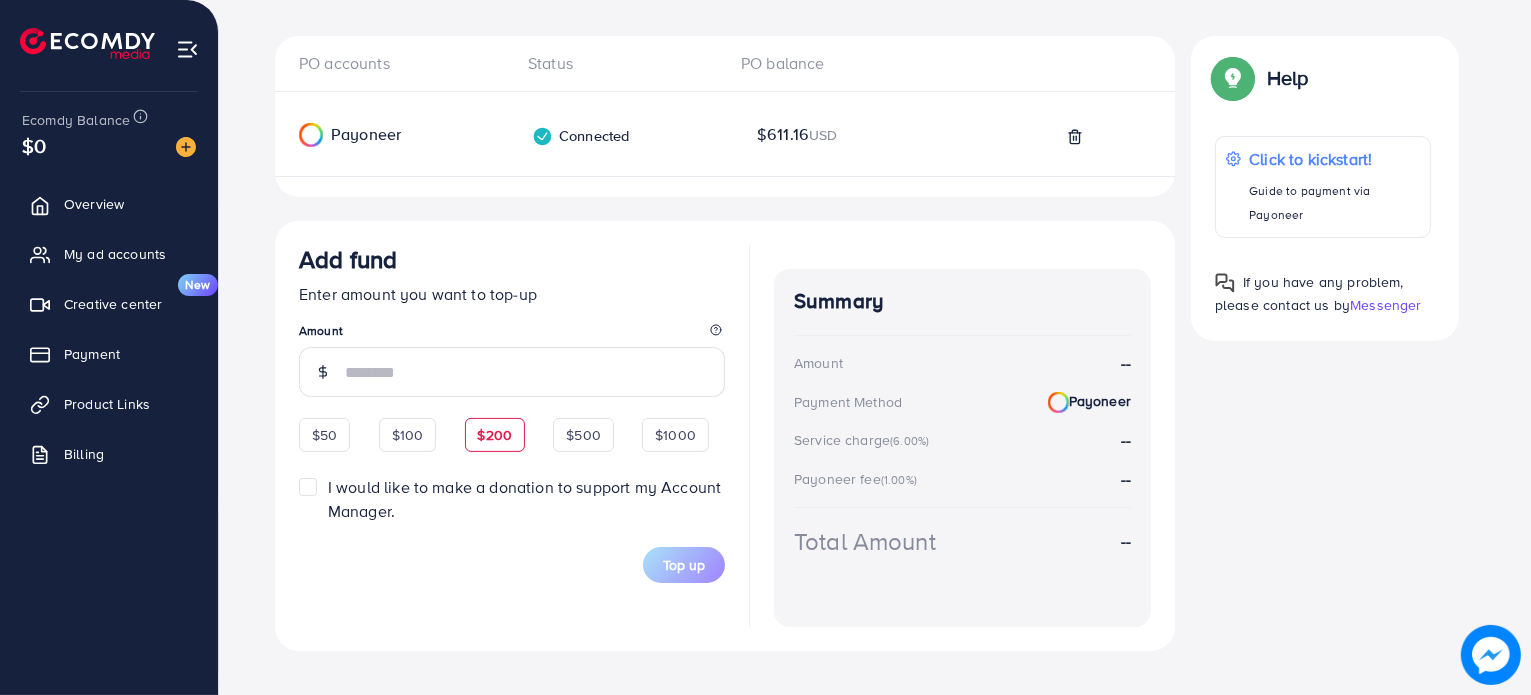 click on "Add fund Enter amount you want to top-up Amount $50 $100 $200 $500 $1000 I would like to make a donation to support my Account Manager. 5% 10% 15% 20%  Top up" at bounding box center [512, 414] 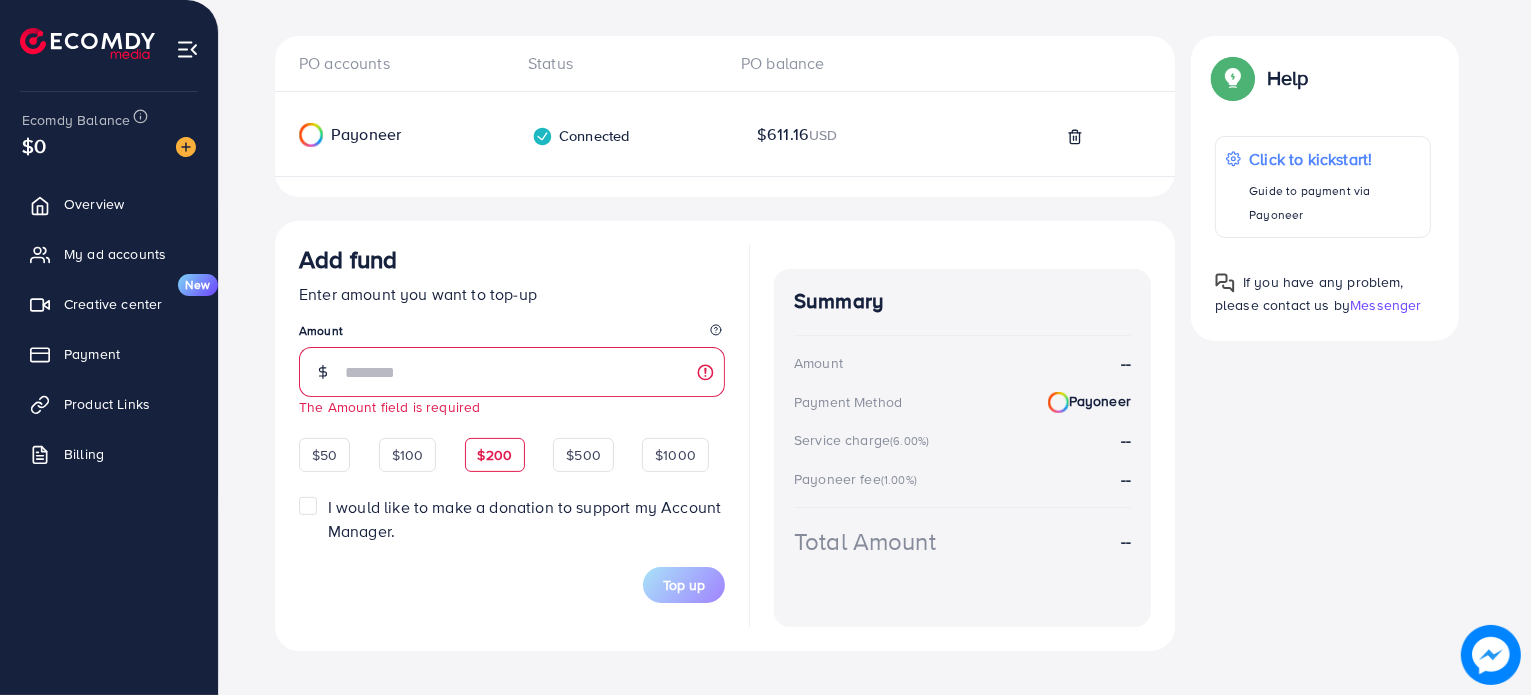 click on "$200" at bounding box center (495, 455) 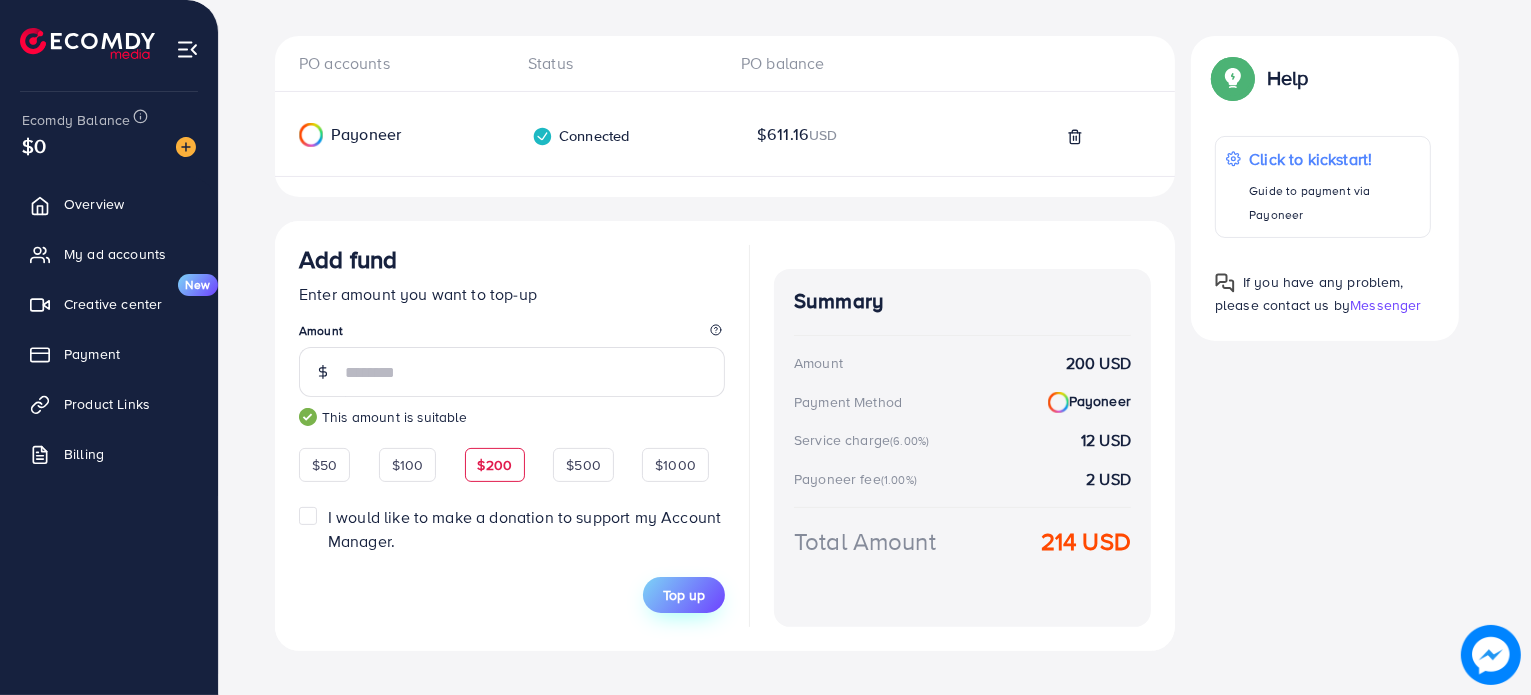 click on "Top up" at bounding box center (684, 595) 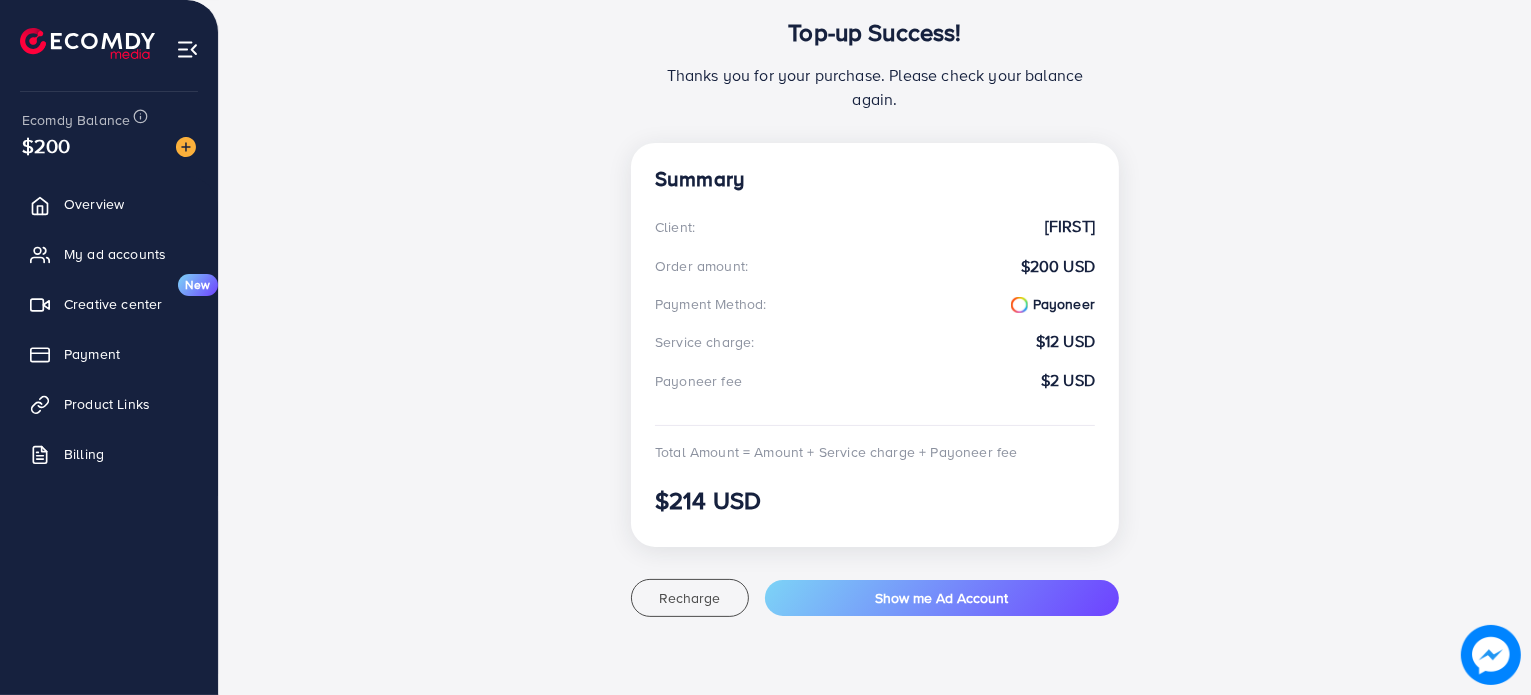 scroll, scrollTop: 256, scrollLeft: 0, axis: vertical 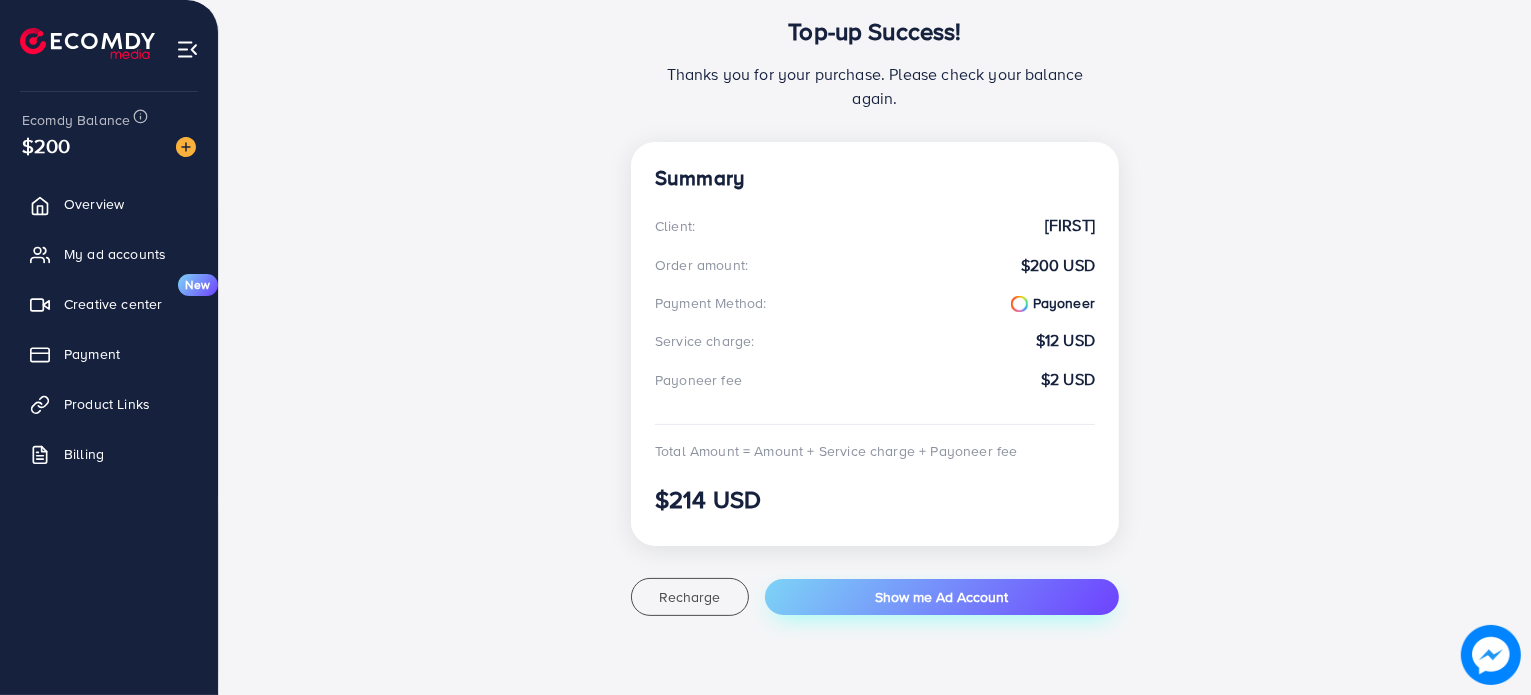 click on "Show me Ad Account" at bounding box center [941, 597] 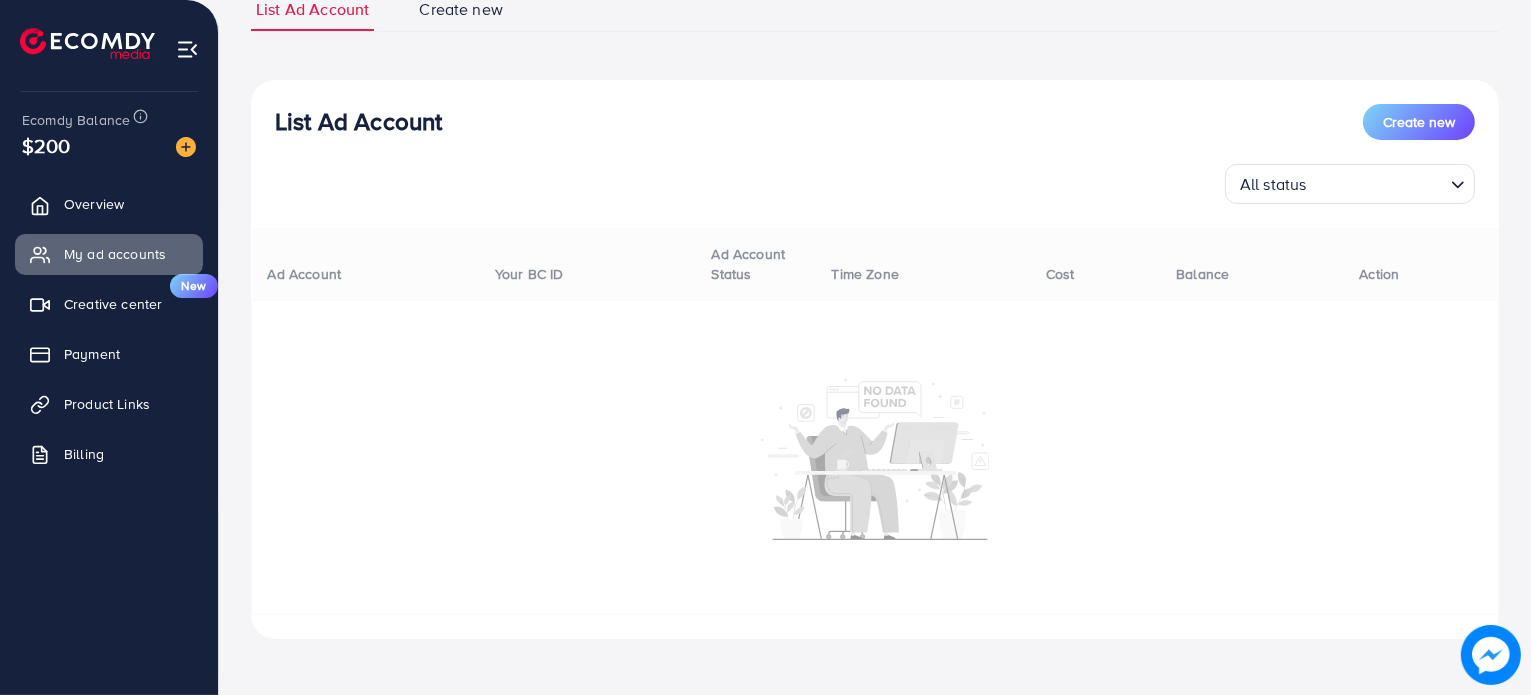 scroll, scrollTop: 0, scrollLeft: 0, axis: both 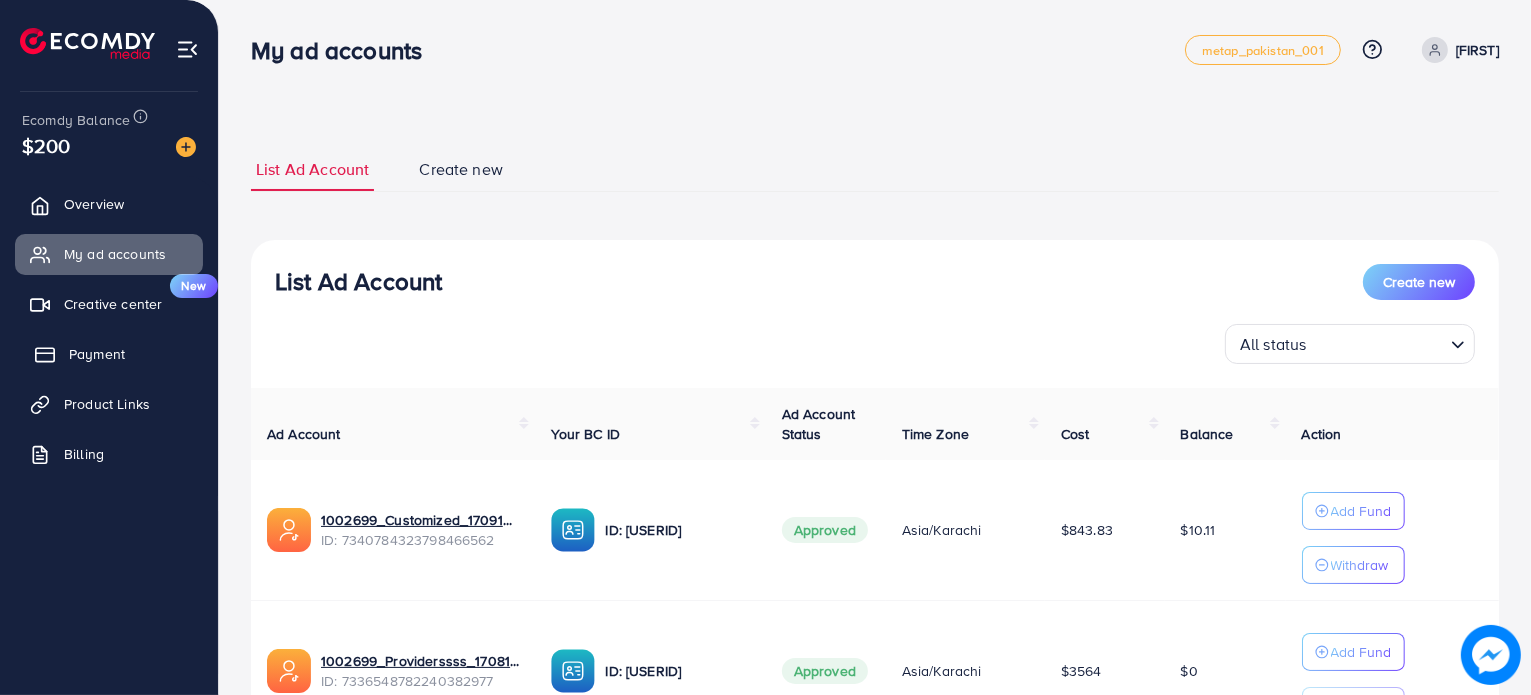 click on "Payment" at bounding box center [97, 354] 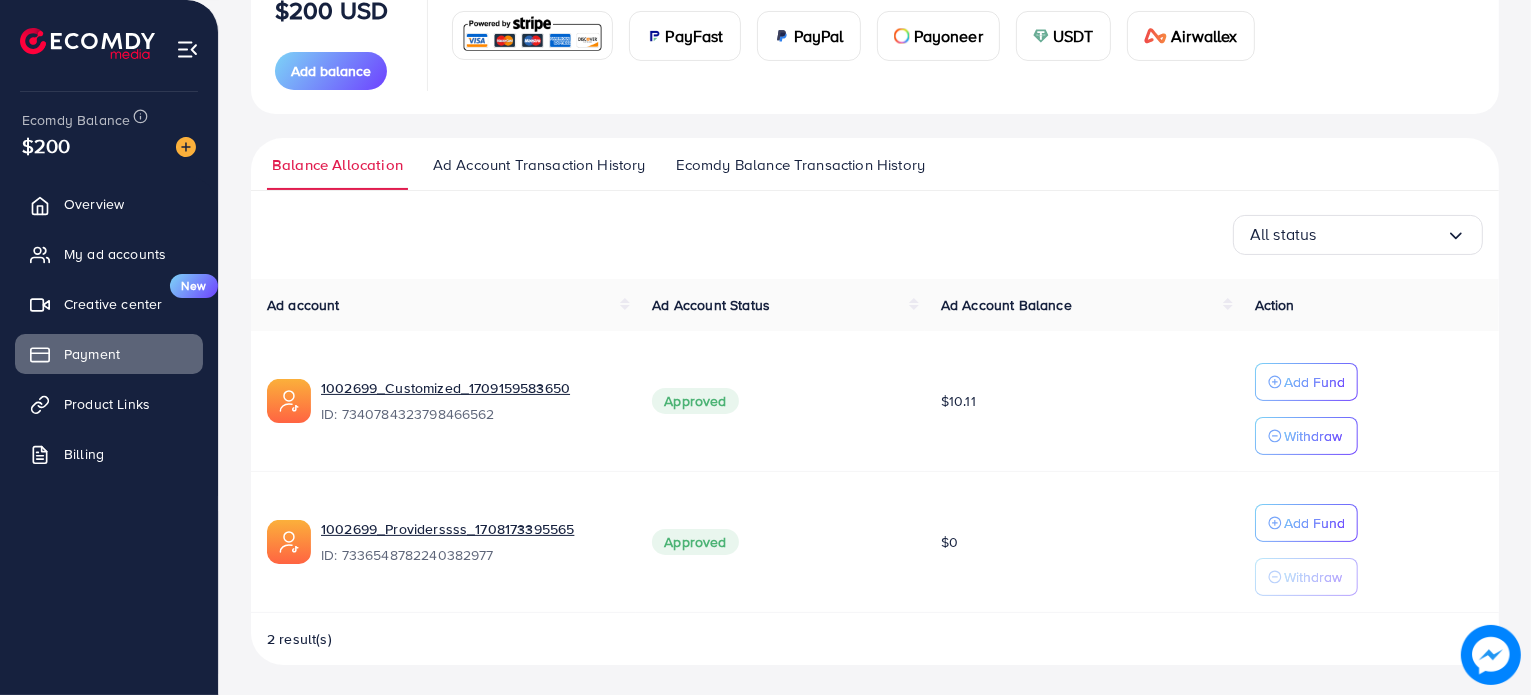 scroll, scrollTop: 100, scrollLeft: 0, axis: vertical 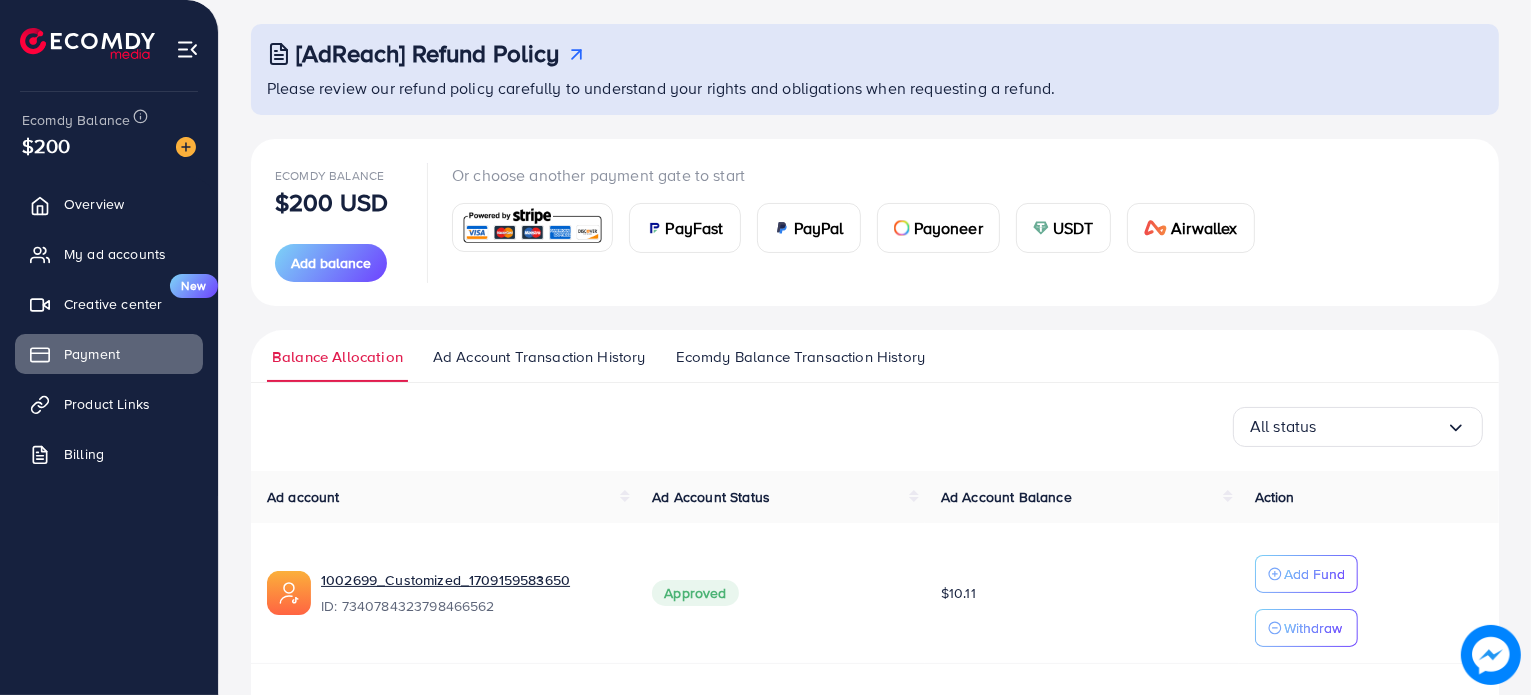 click on "Payoneer" at bounding box center [948, 228] 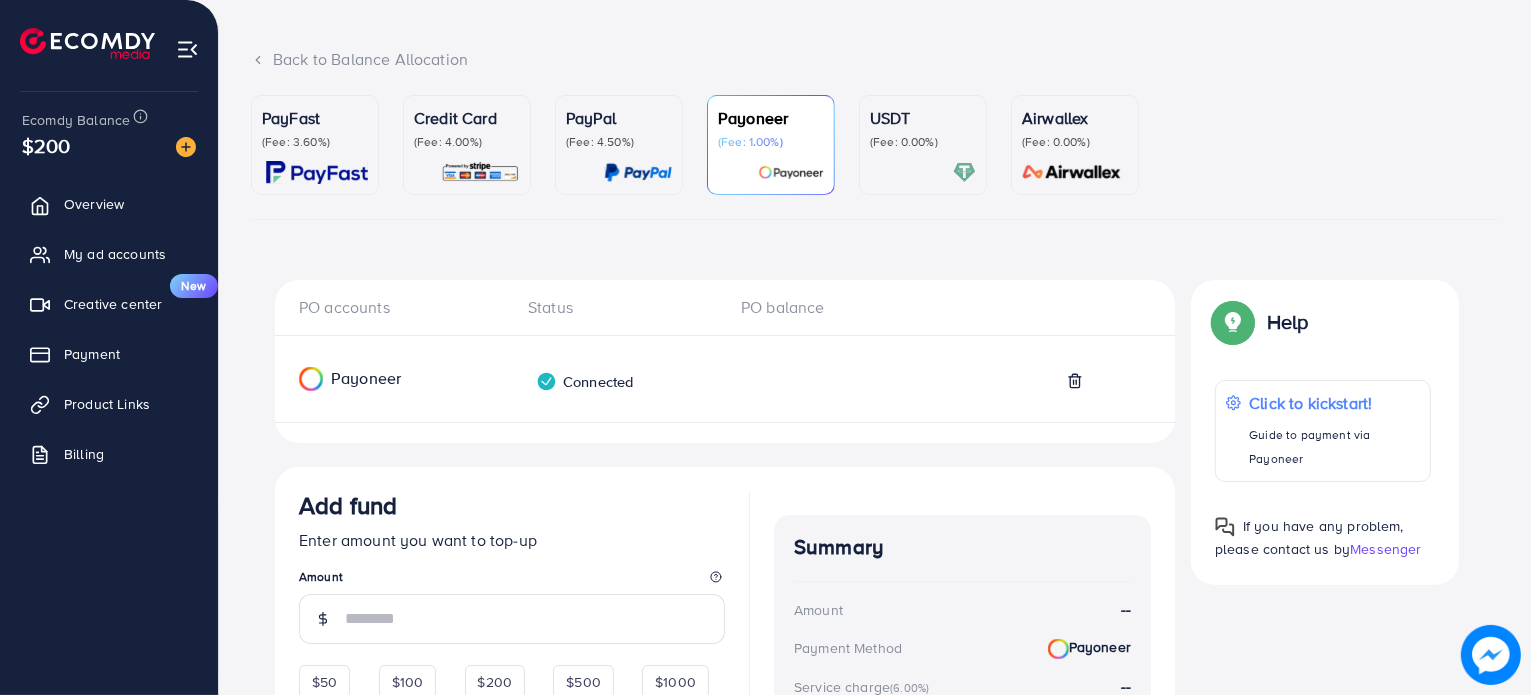 scroll, scrollTop: 48, scrollLeft: 0, axis: vertical 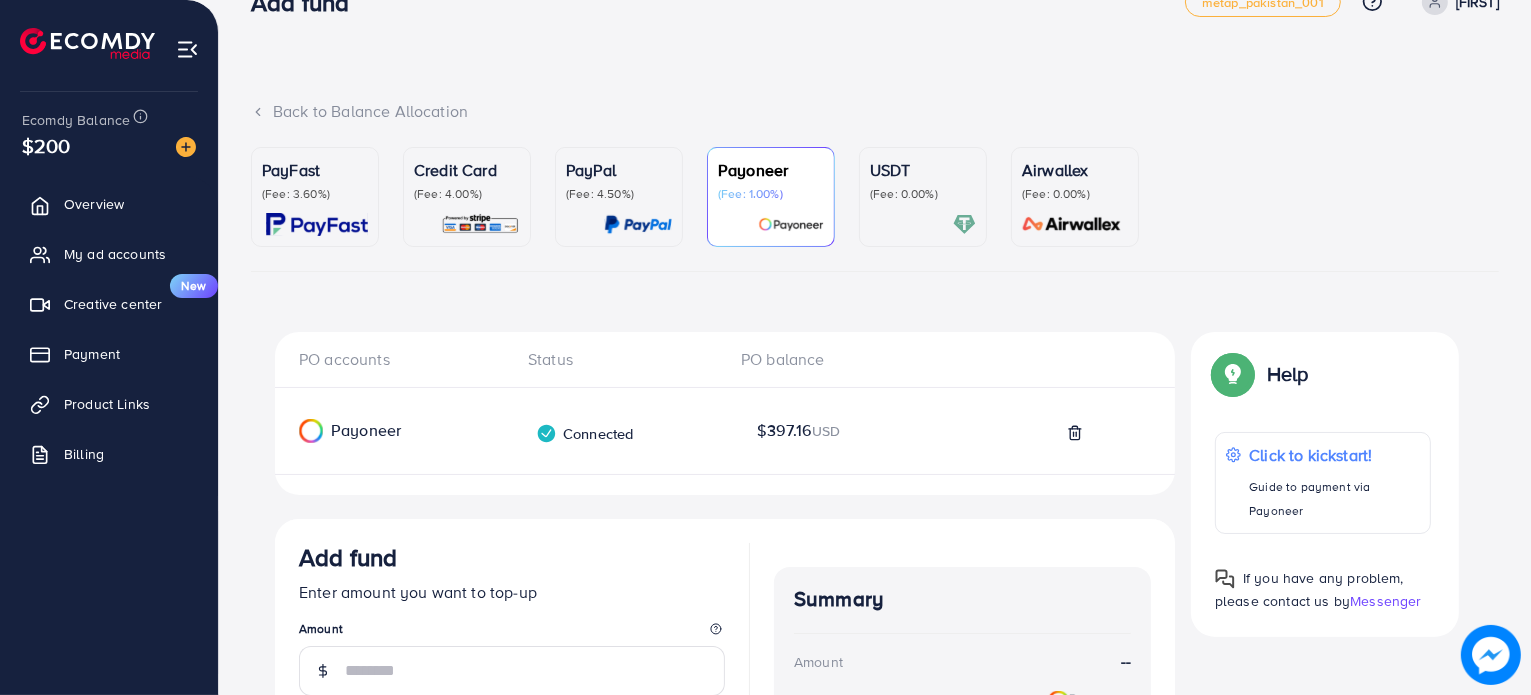 click at bounding box center (1074, 438) 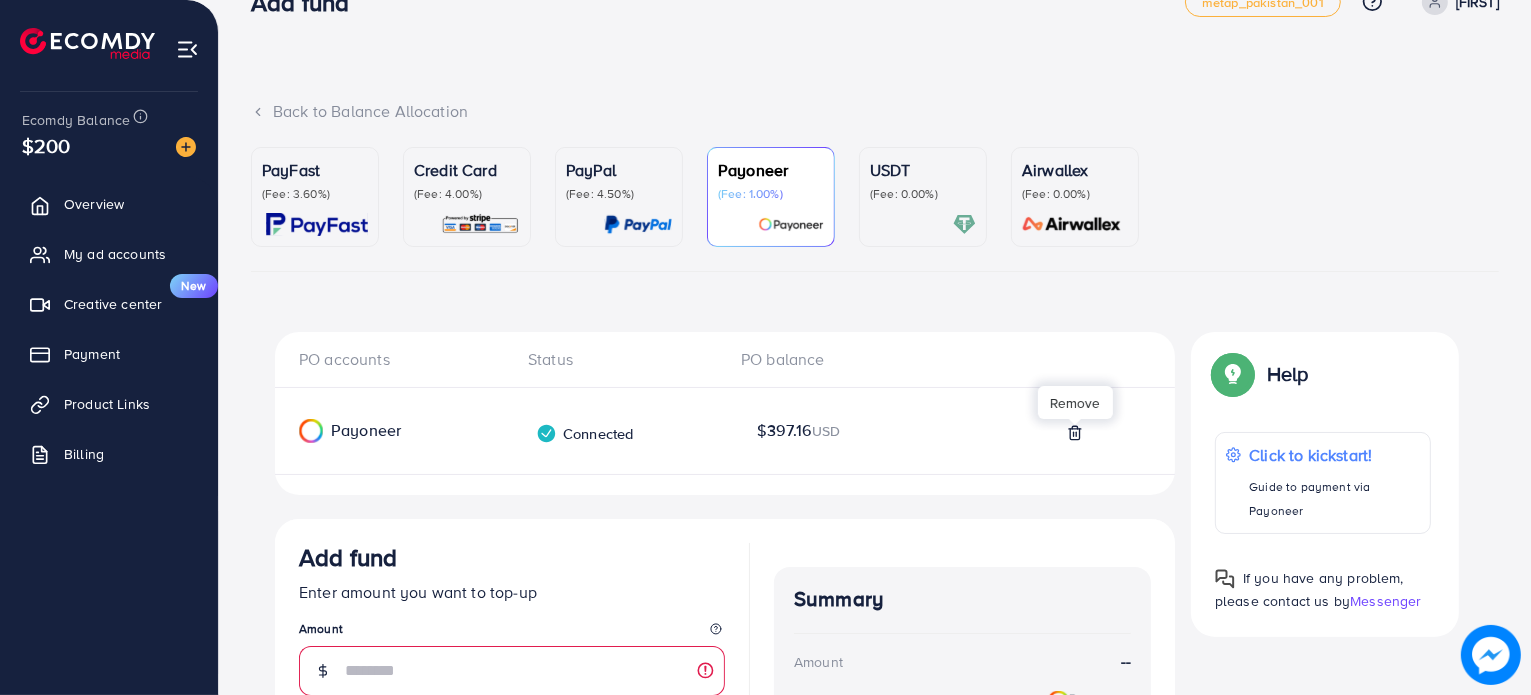 click at bounding box center [1075, 422] 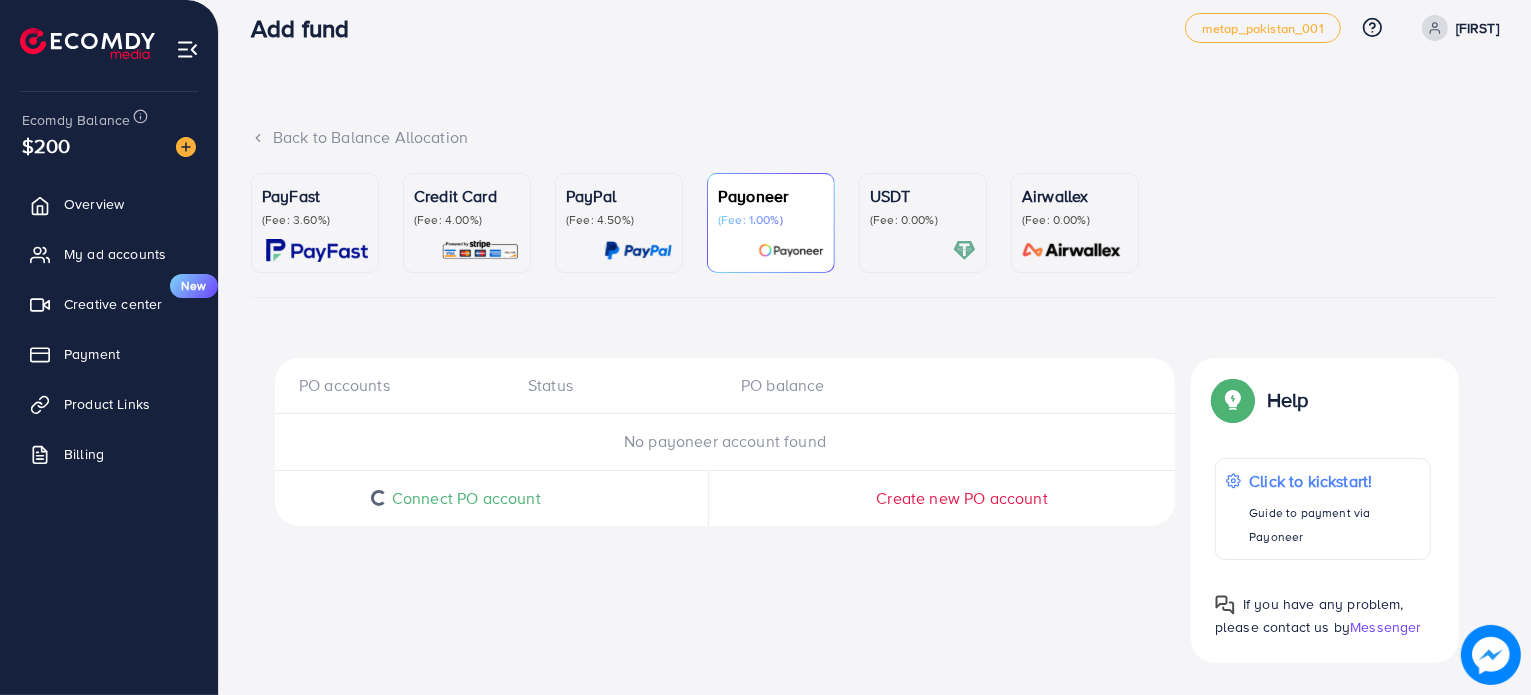 scroll, scrollTop: 21, scrollLeft: 0, axis: vertical 